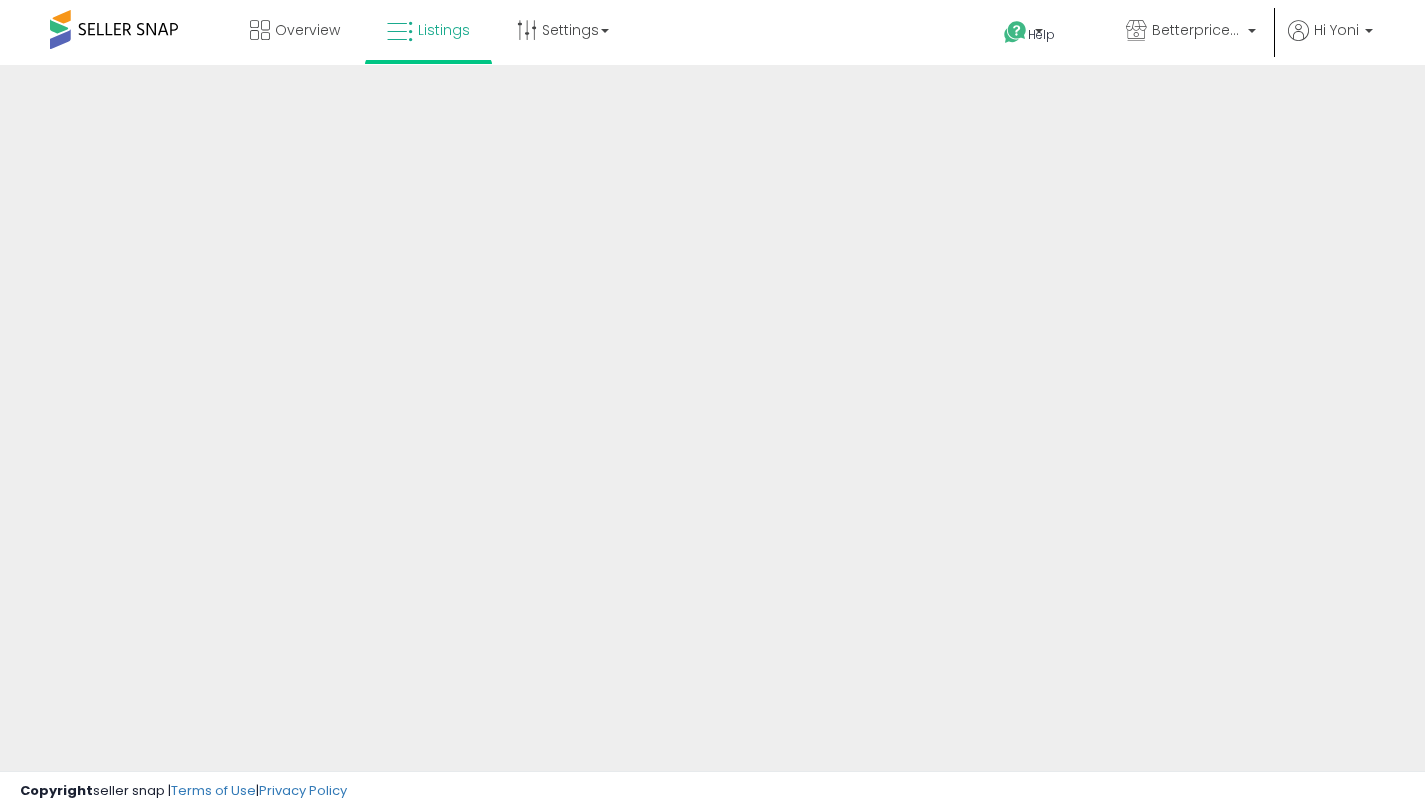 scroll, scrollTop: 0, scrollLeft: 0, axis: both 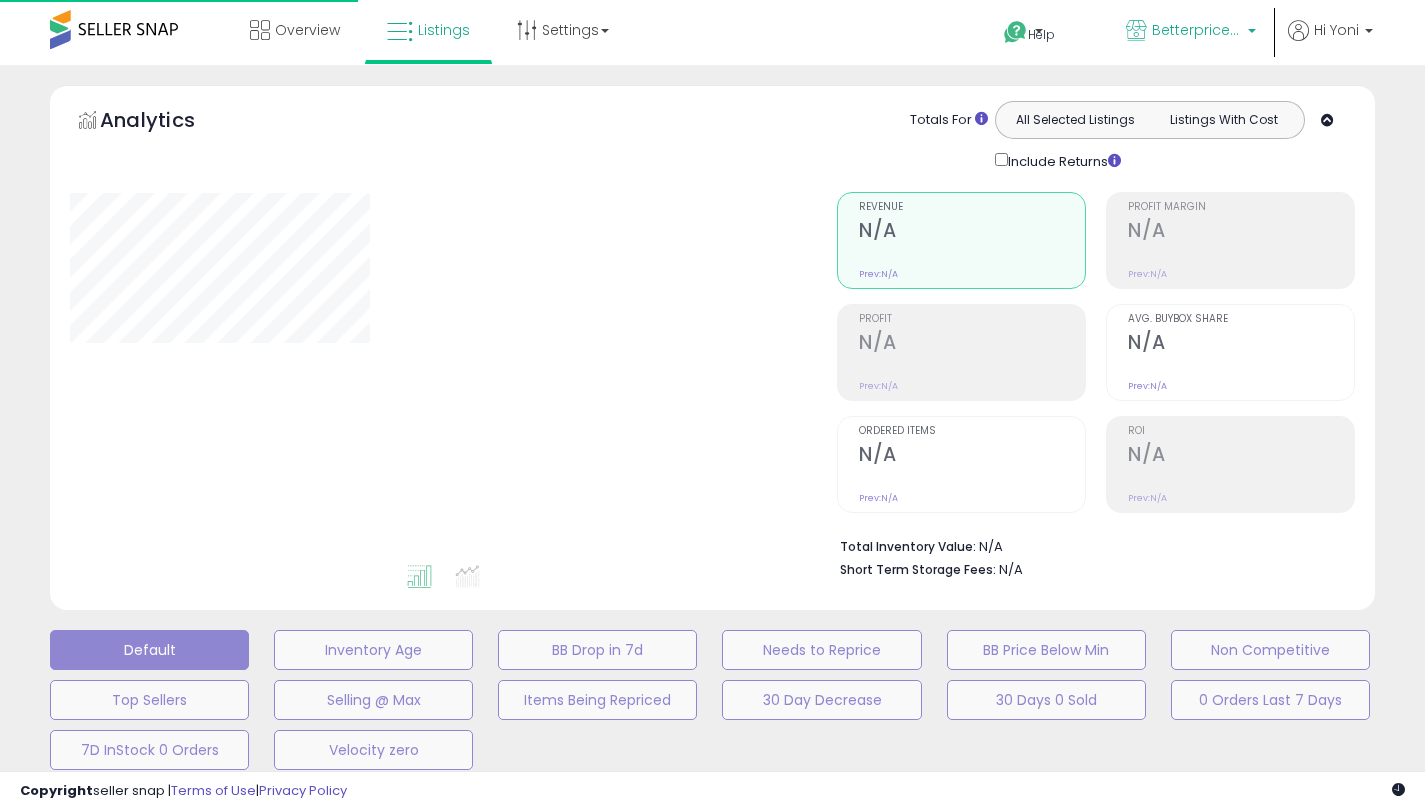 click on "Betterpricer - MX" at bounding box center [1197, 30] 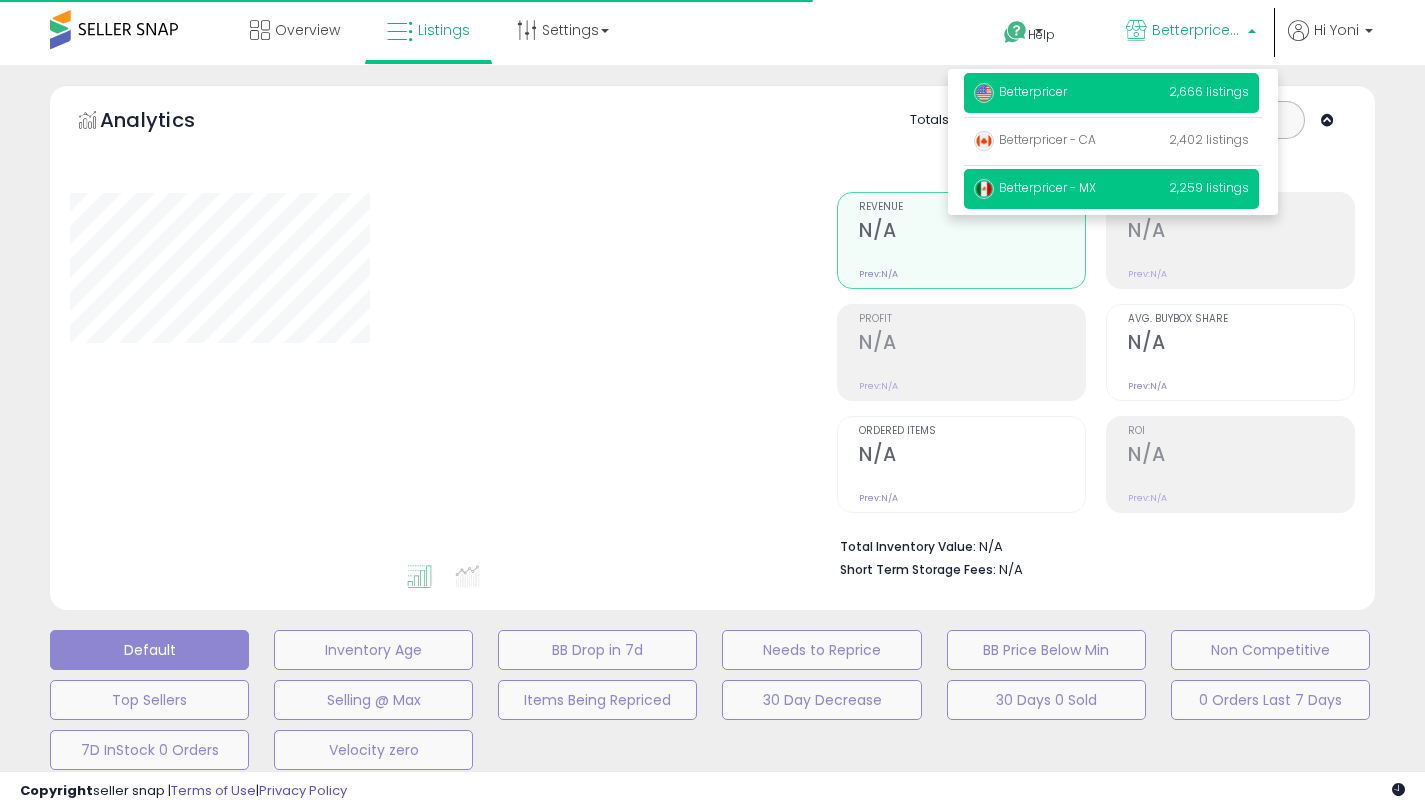 click on "Betterpricer
2,666
listings" at bounding box center [1111, 93] 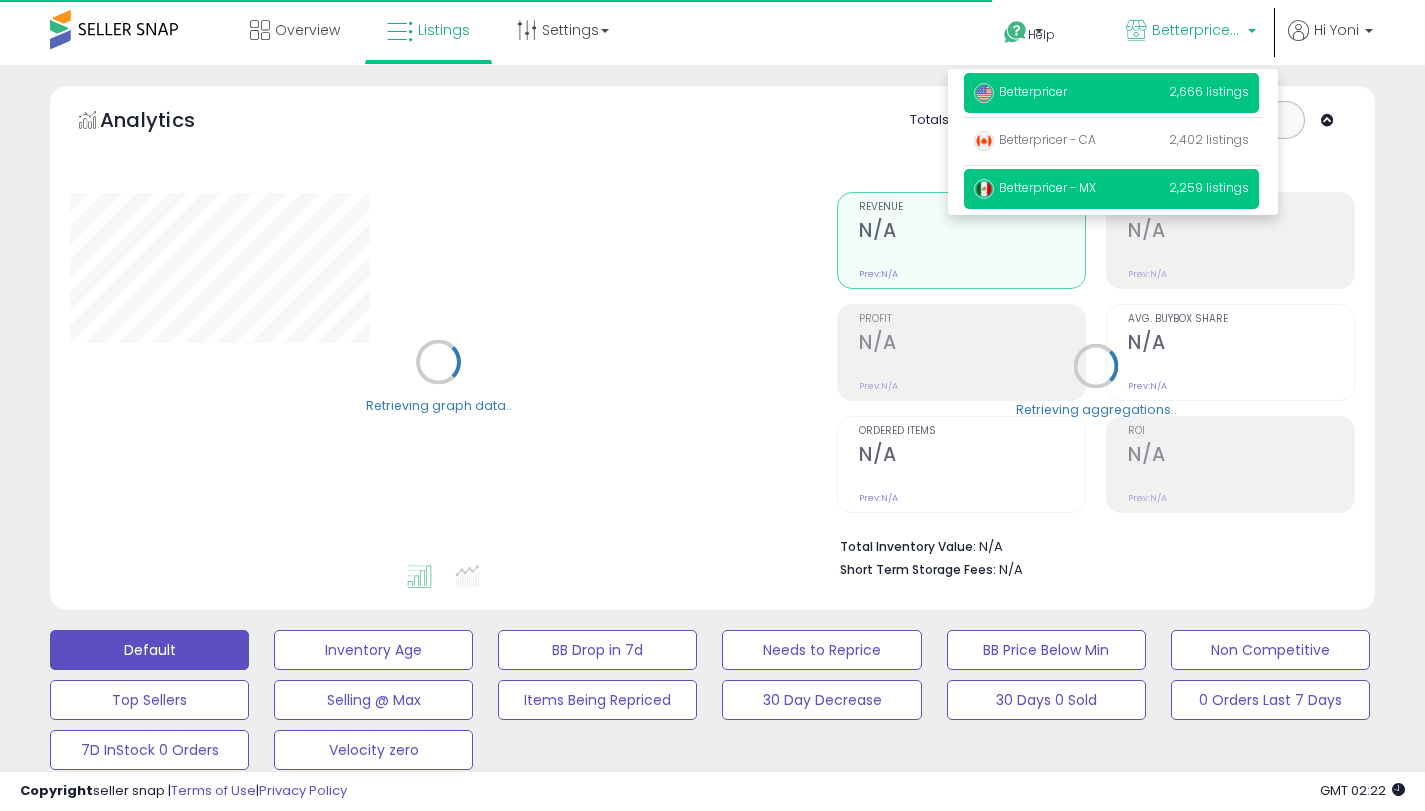 click on "Betterpricer
2,666
listings" at bounding box center (1111, 93) 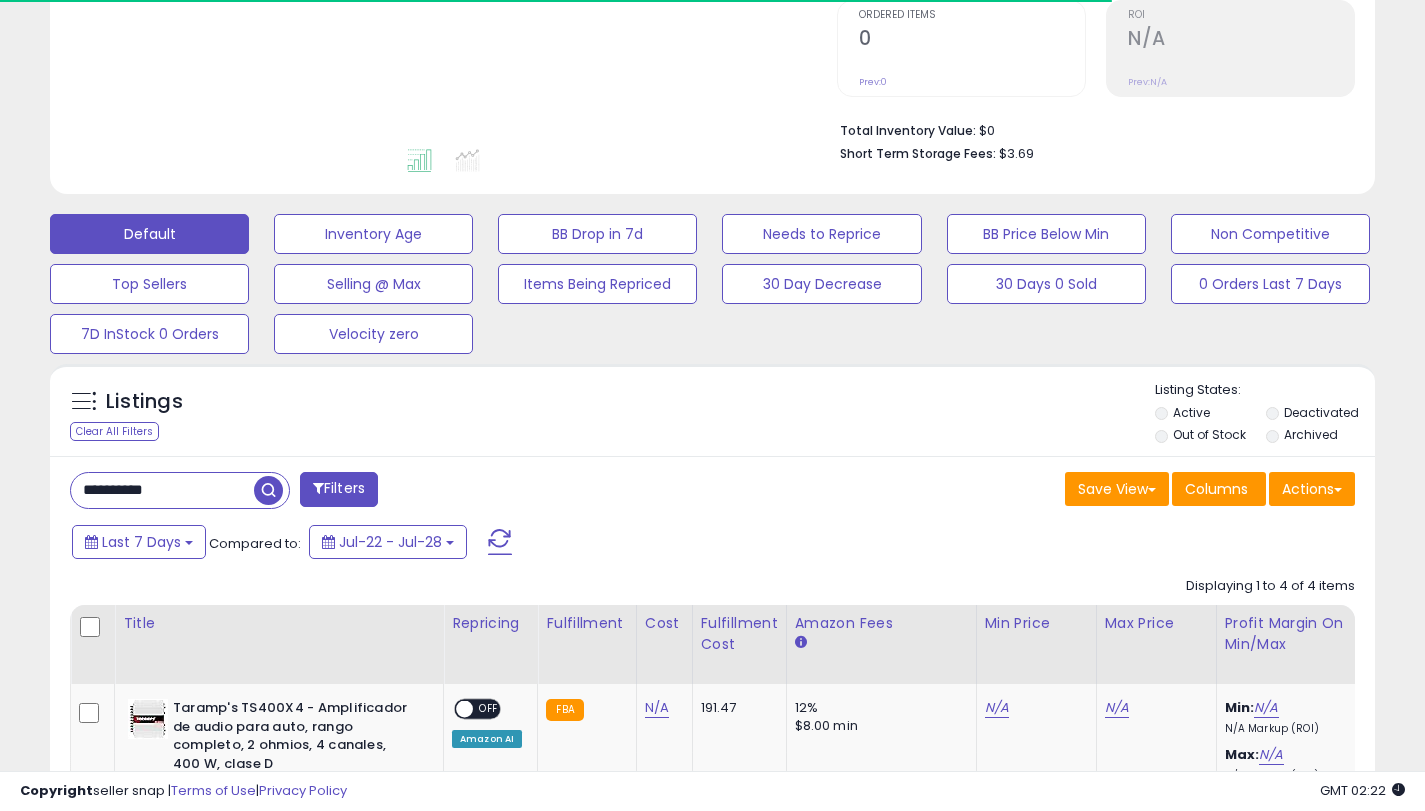 scroll, scrollTop: 499, scrollLeft: 0, axis: vertical 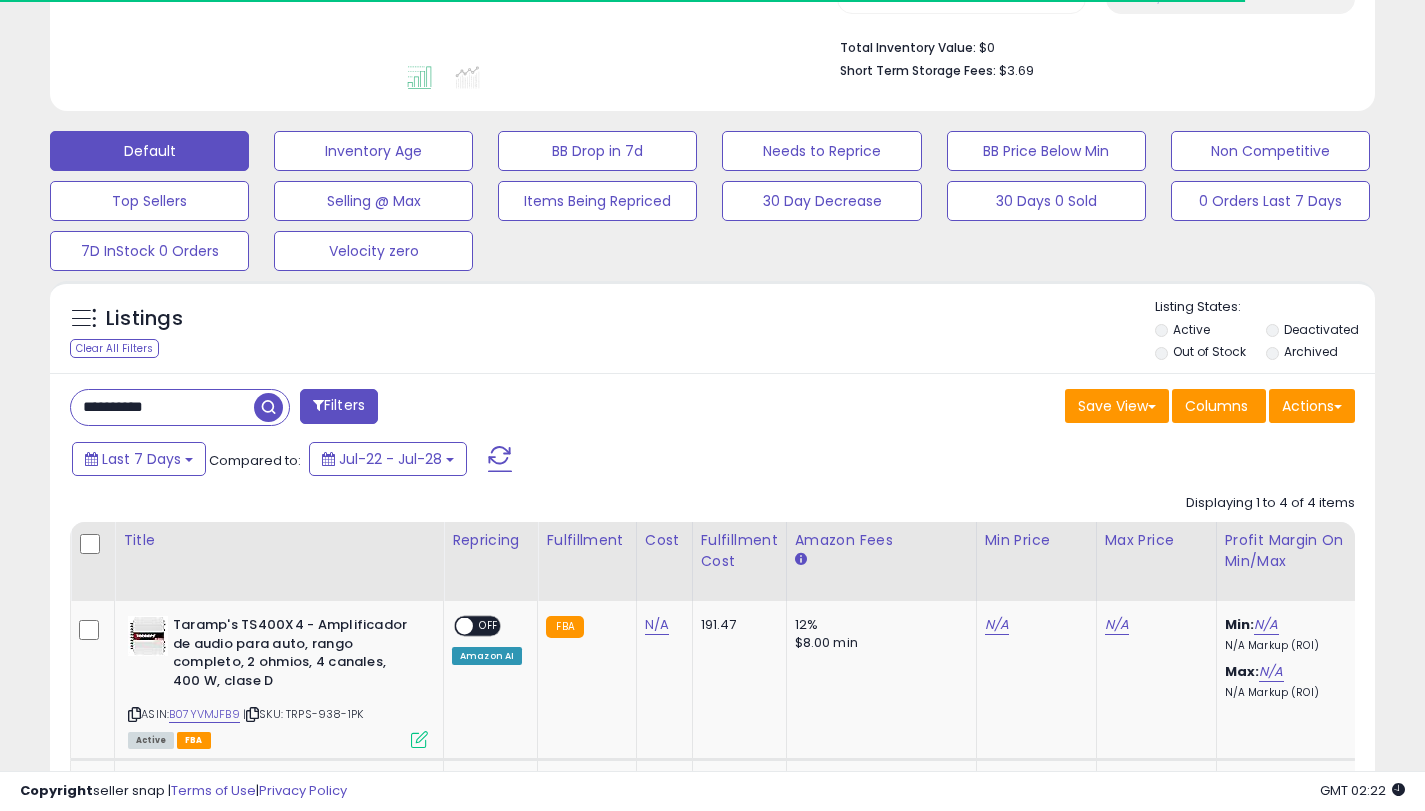 click on "**********" at bounding box center [162, 407] 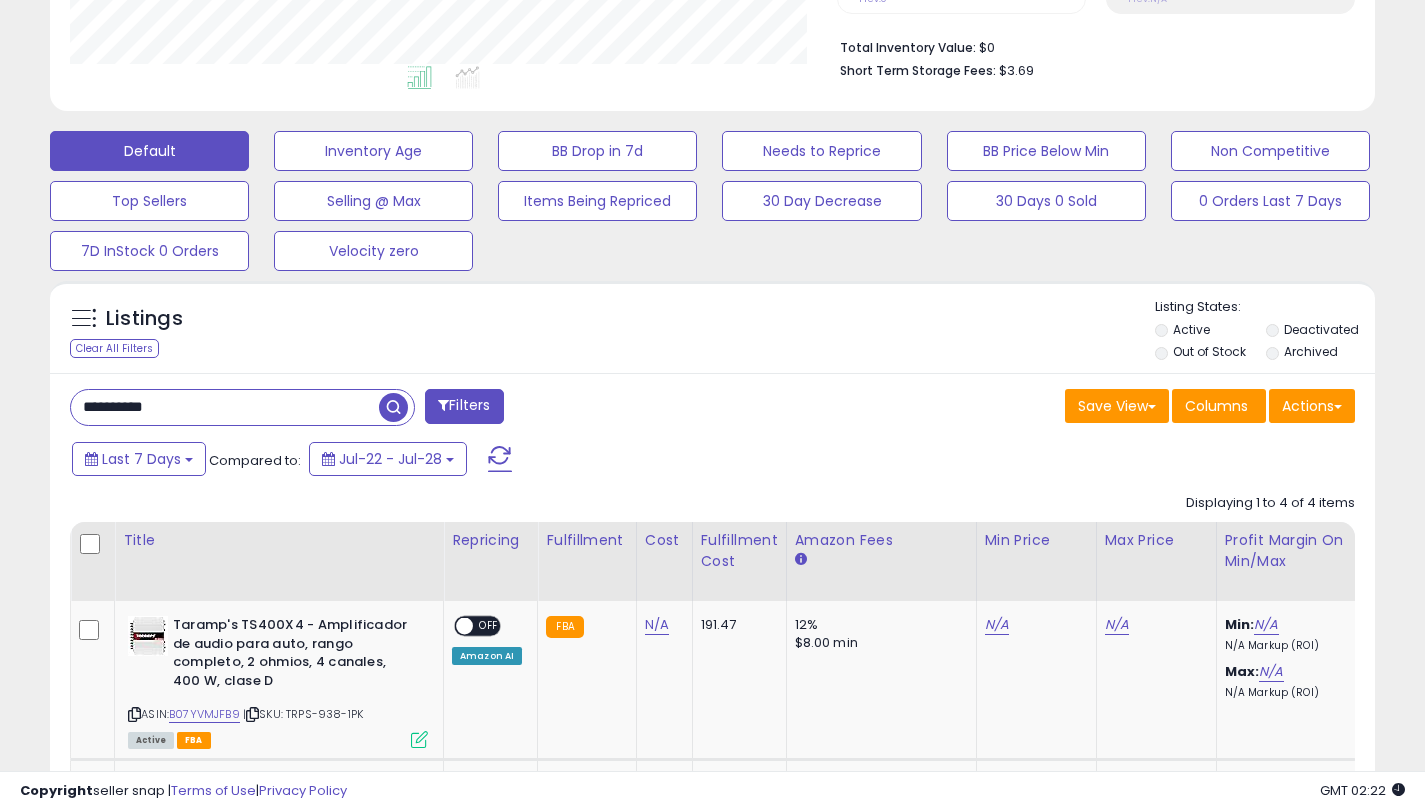 click on "**********" at bounding box center (225, 407) 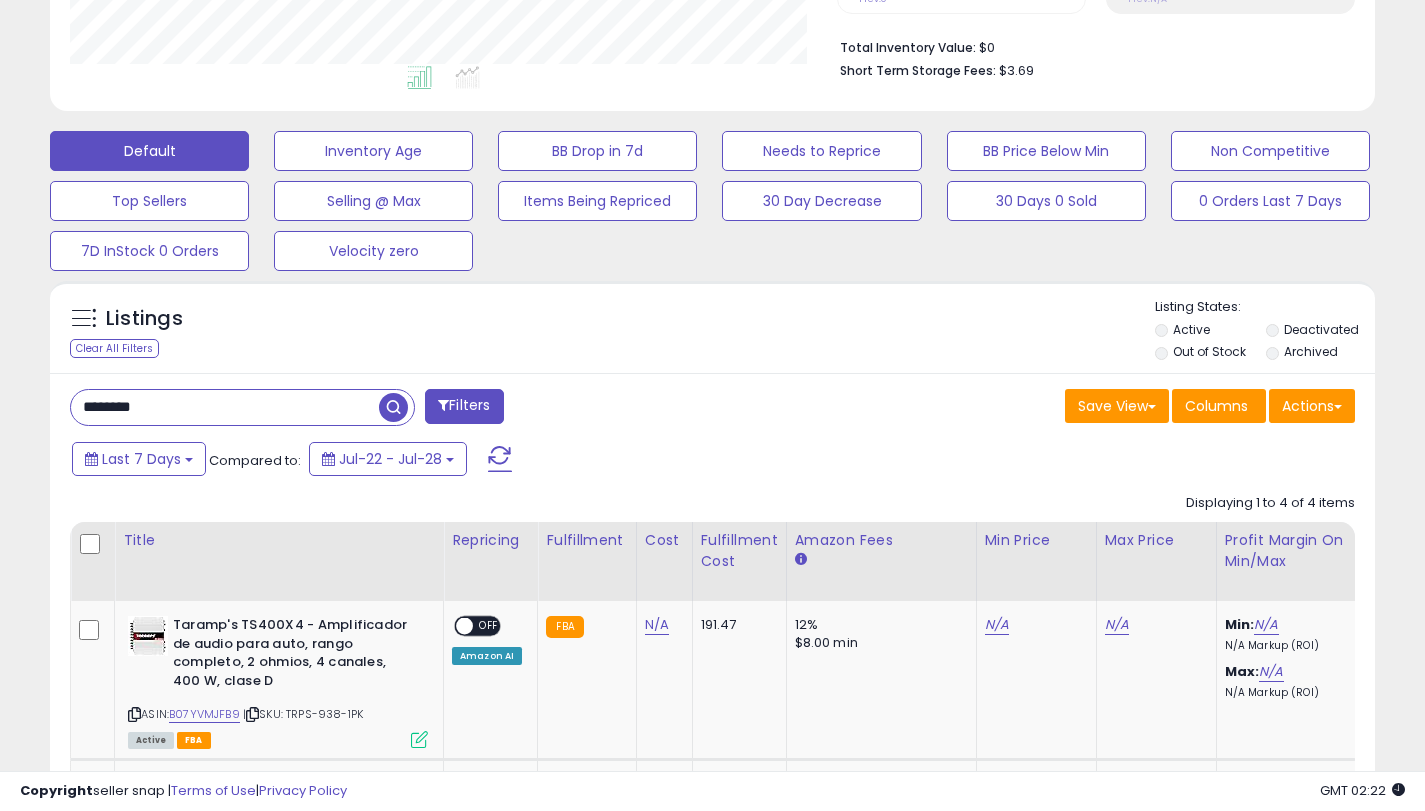 type on "********" 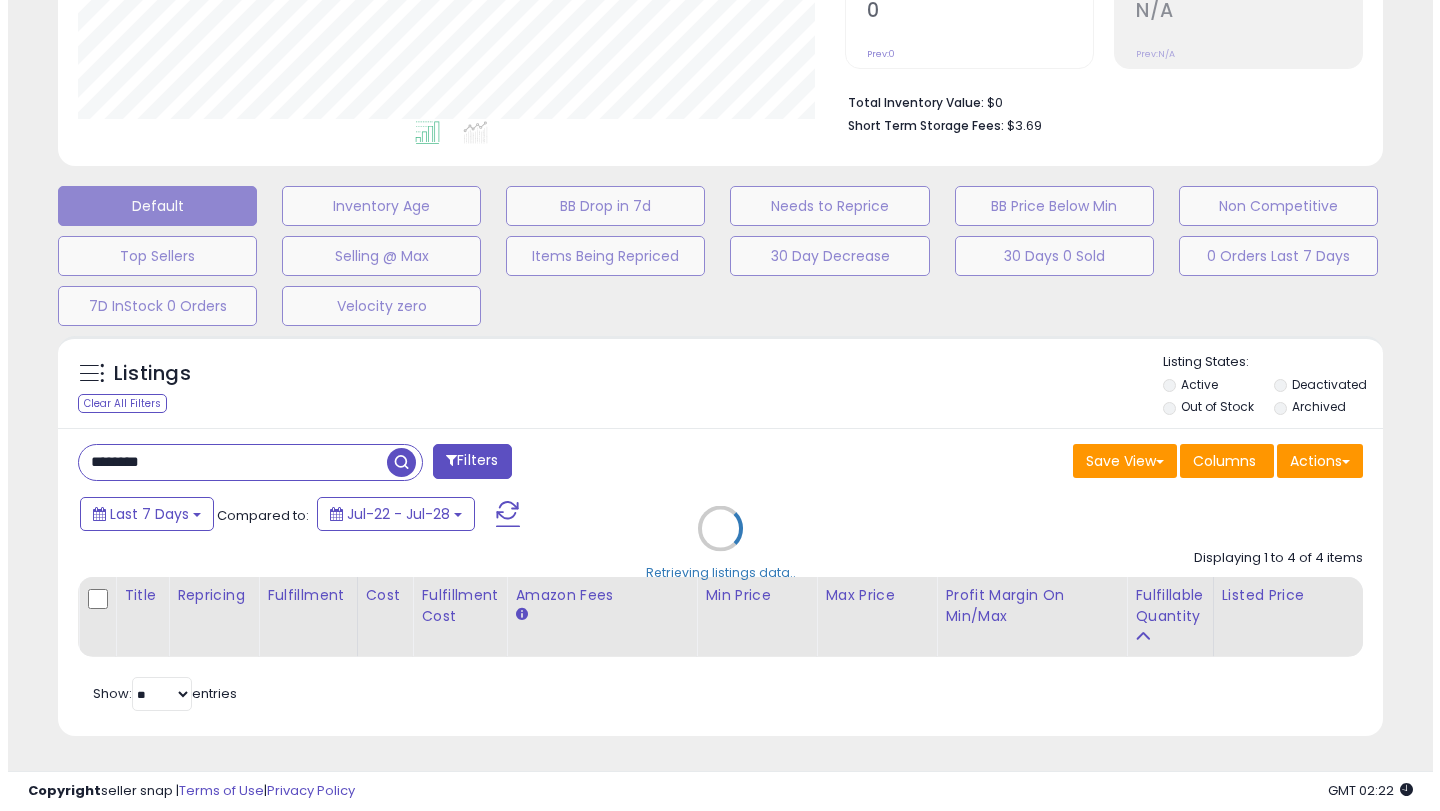 scroll, scrollTop: 459, scrollLeft: 0, axis: vertical 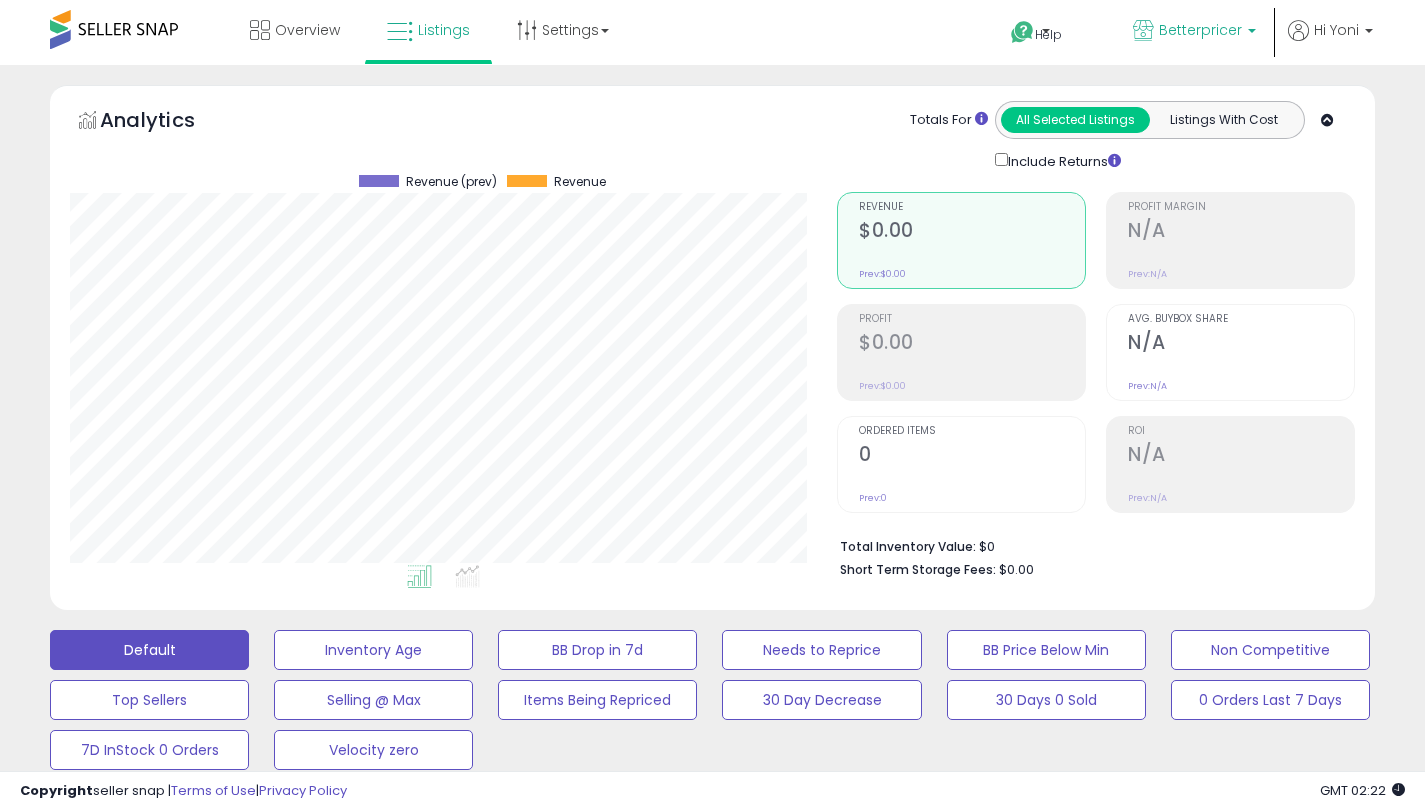 click on "Betterpricer" at bounding box center (1200, 30) 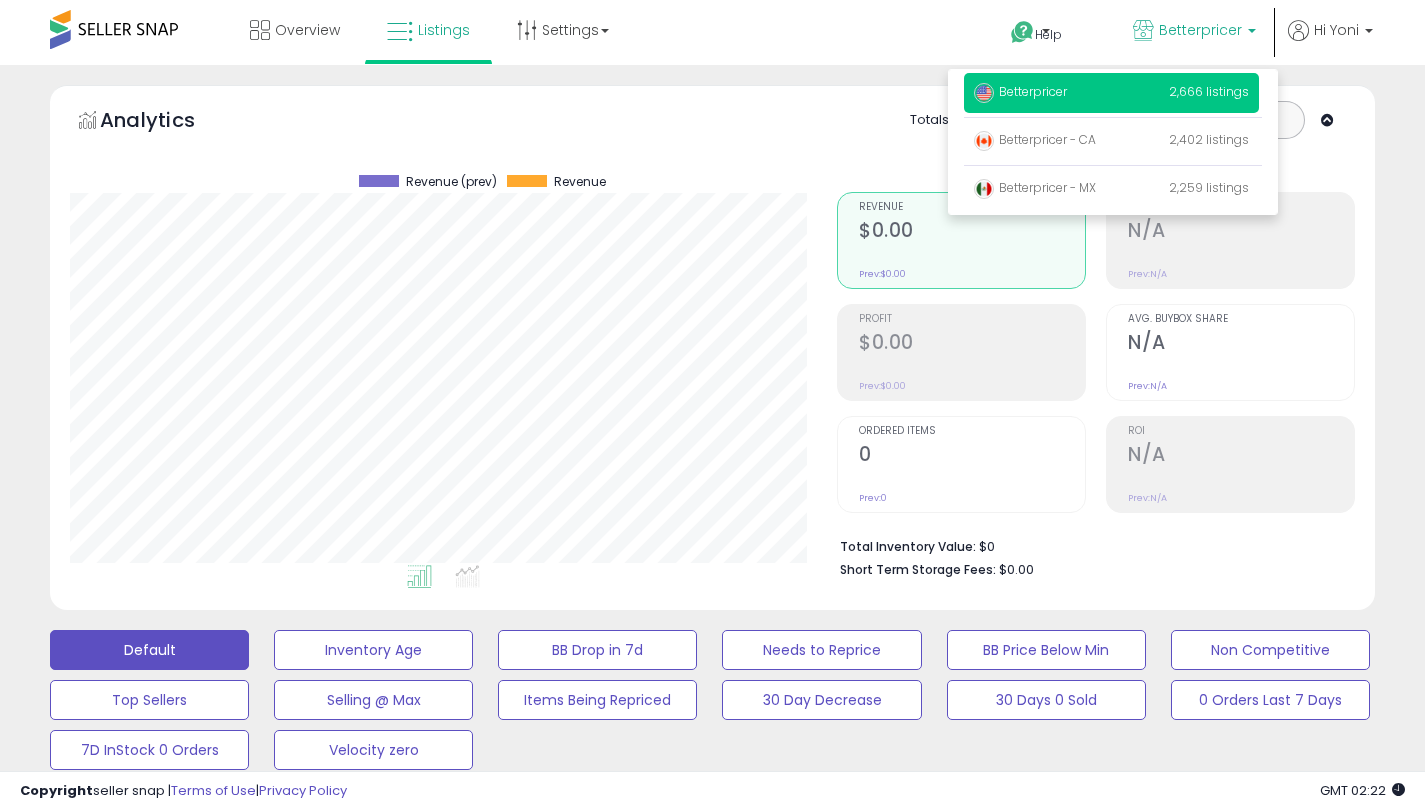 click on "Betterpricer
2,666
listings" at bounding box center (1111, 93) 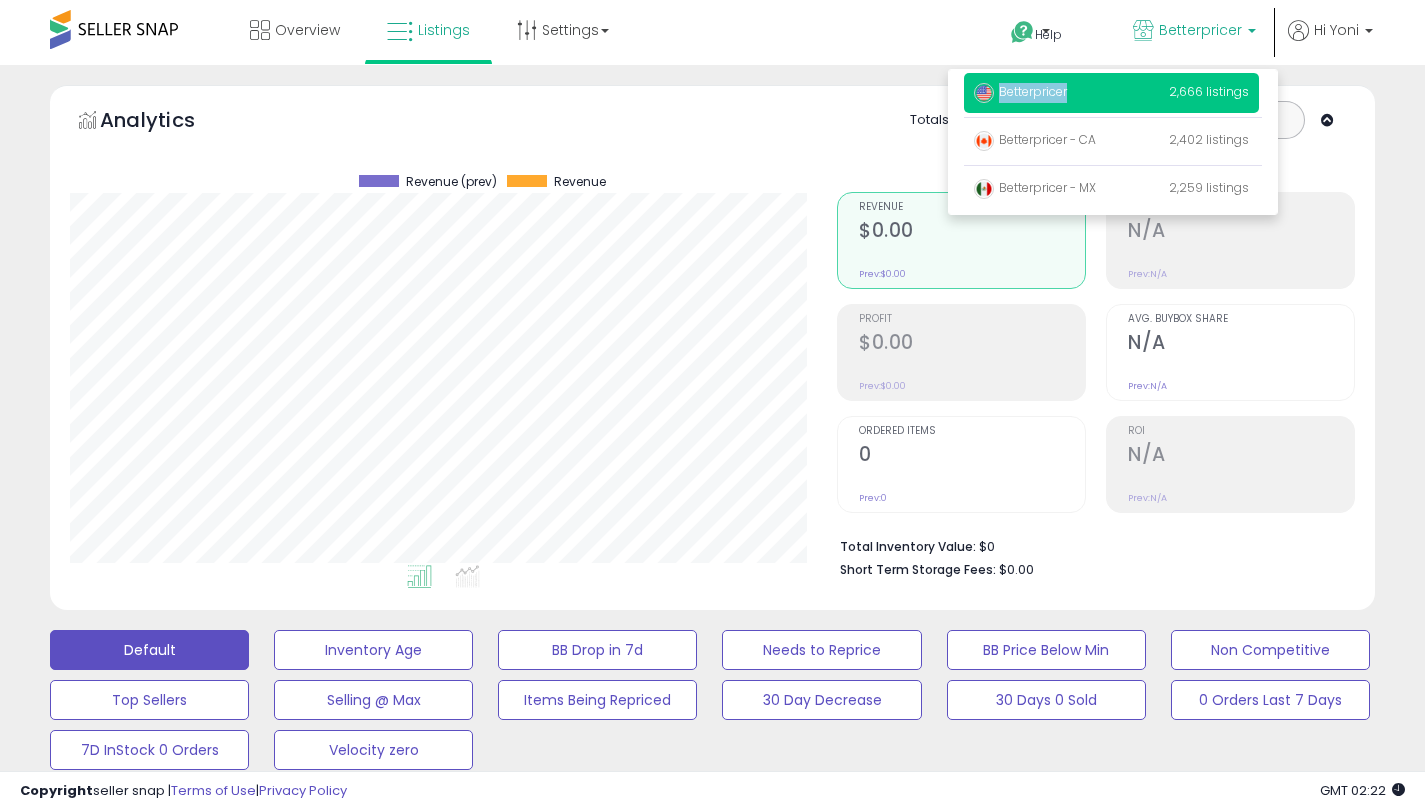 click on "Betterpricer
2,666
listings" at bounding box center [1111, 93] 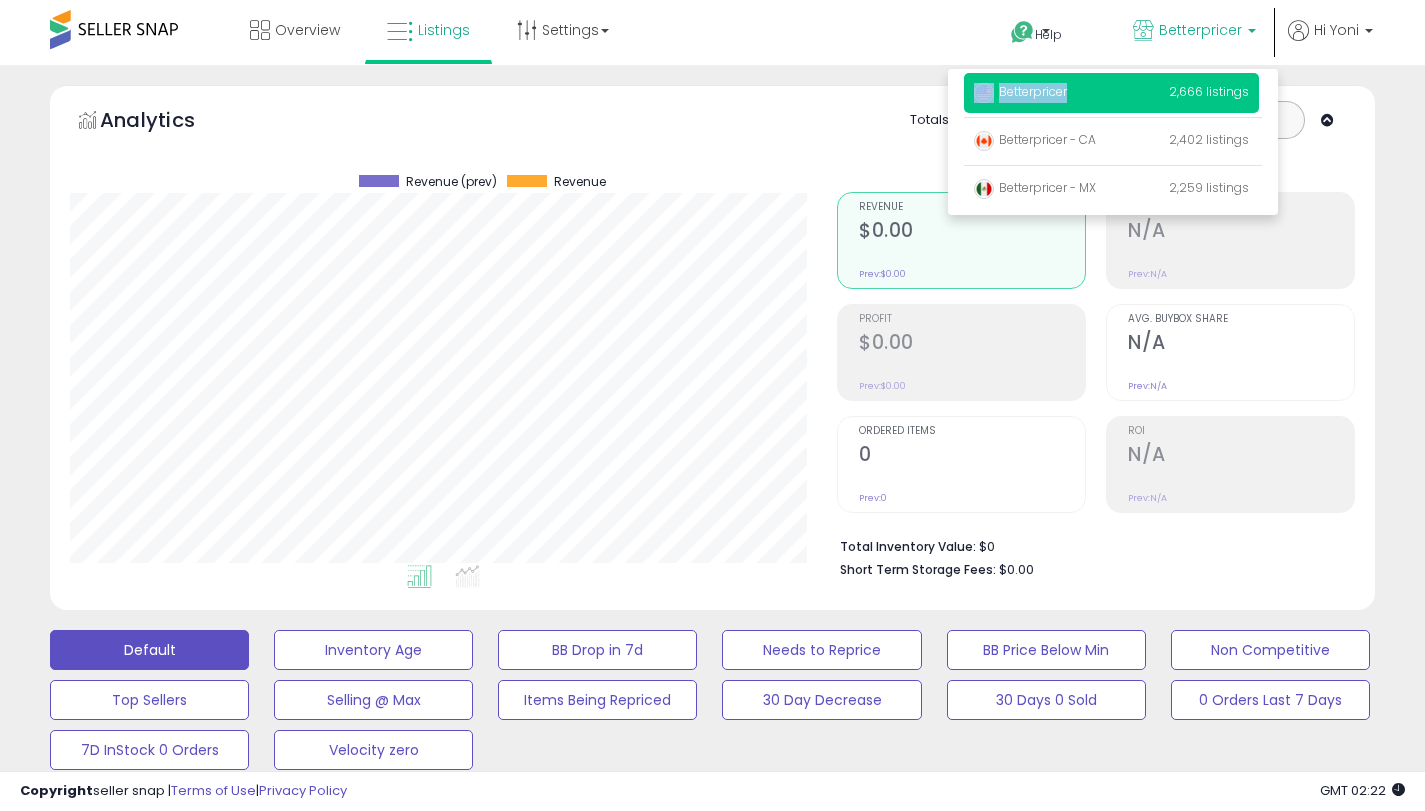 click on "Betterpricer
2,666
listings" at bounding box center [1111, 93] 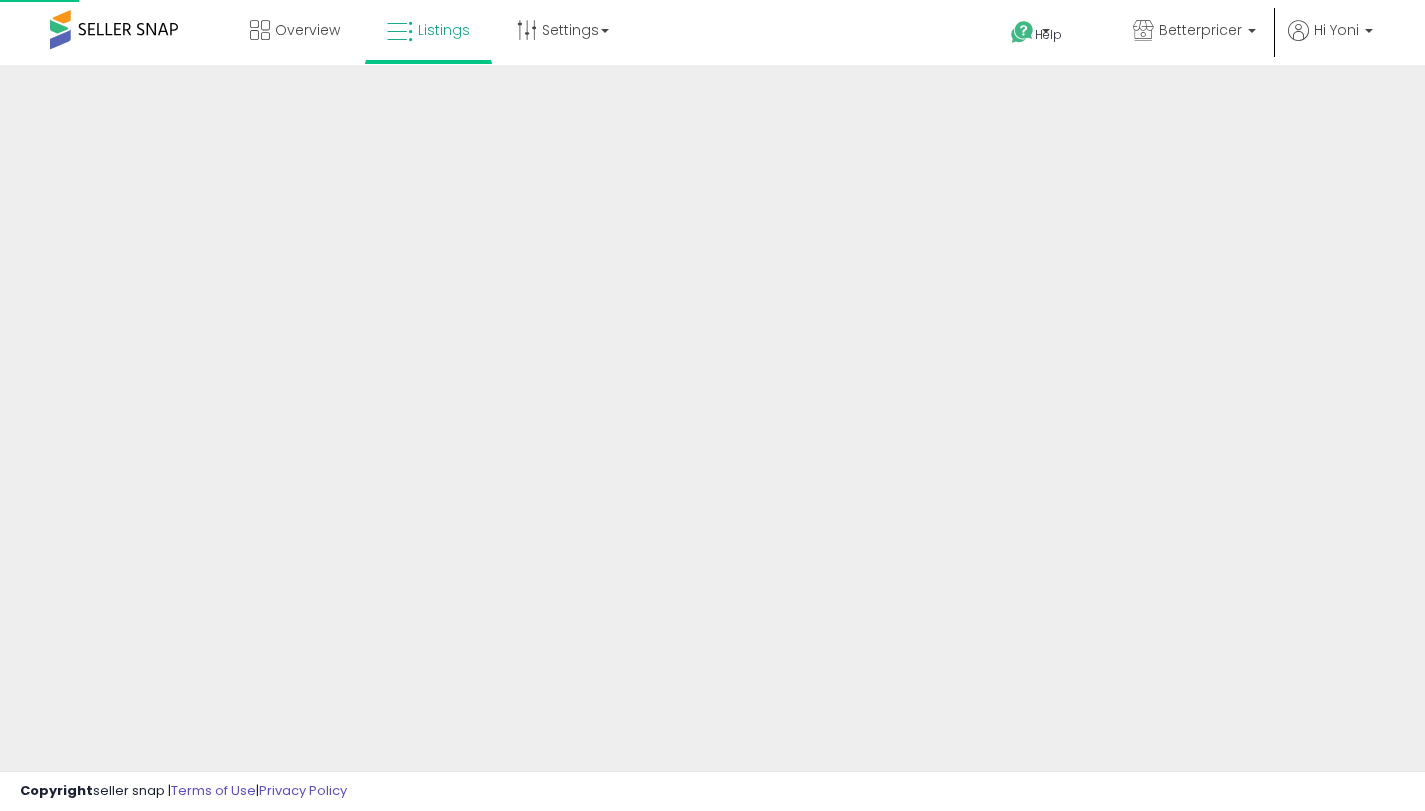 scroll, scrollTop: 0, scrollLeft: 0, axis: both 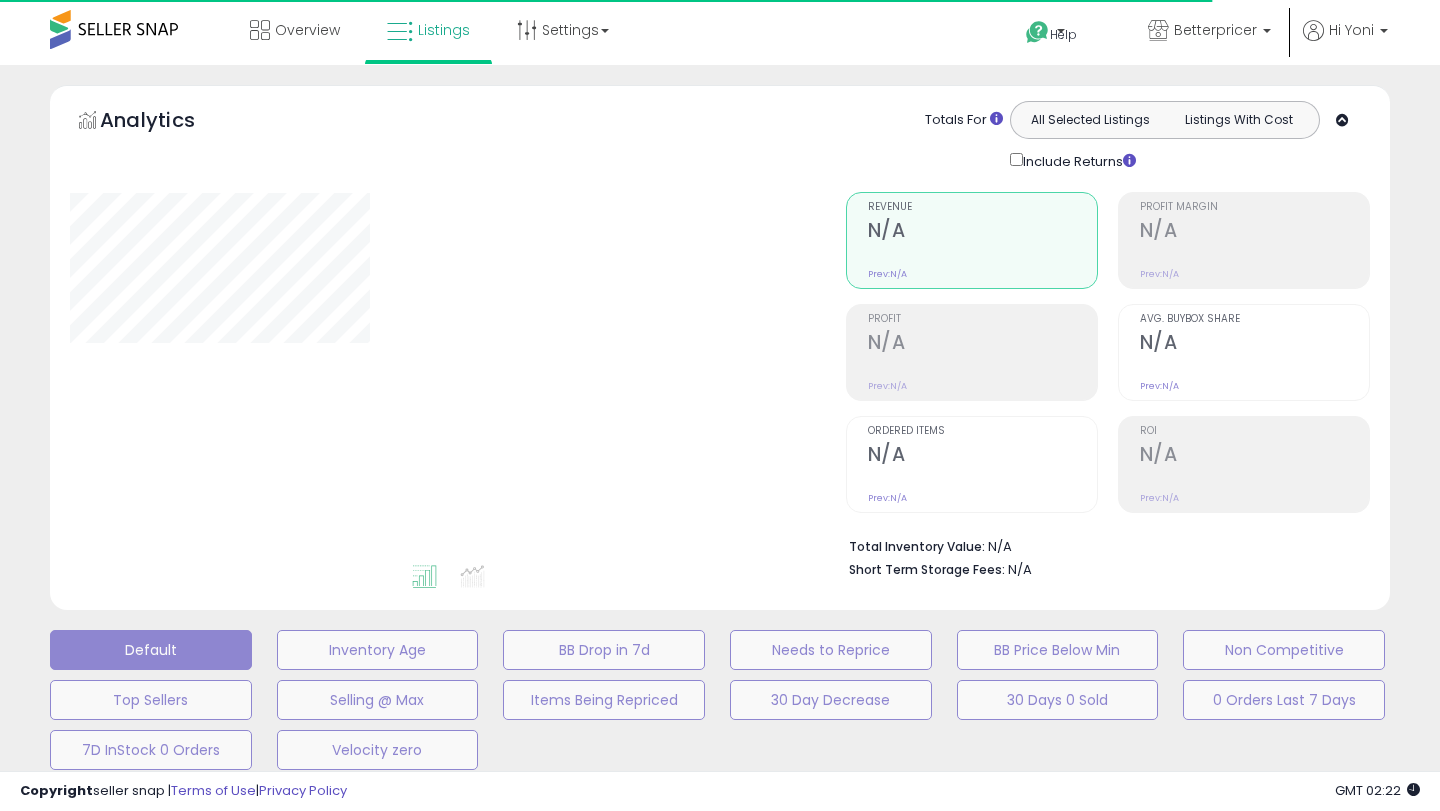 type on "********" 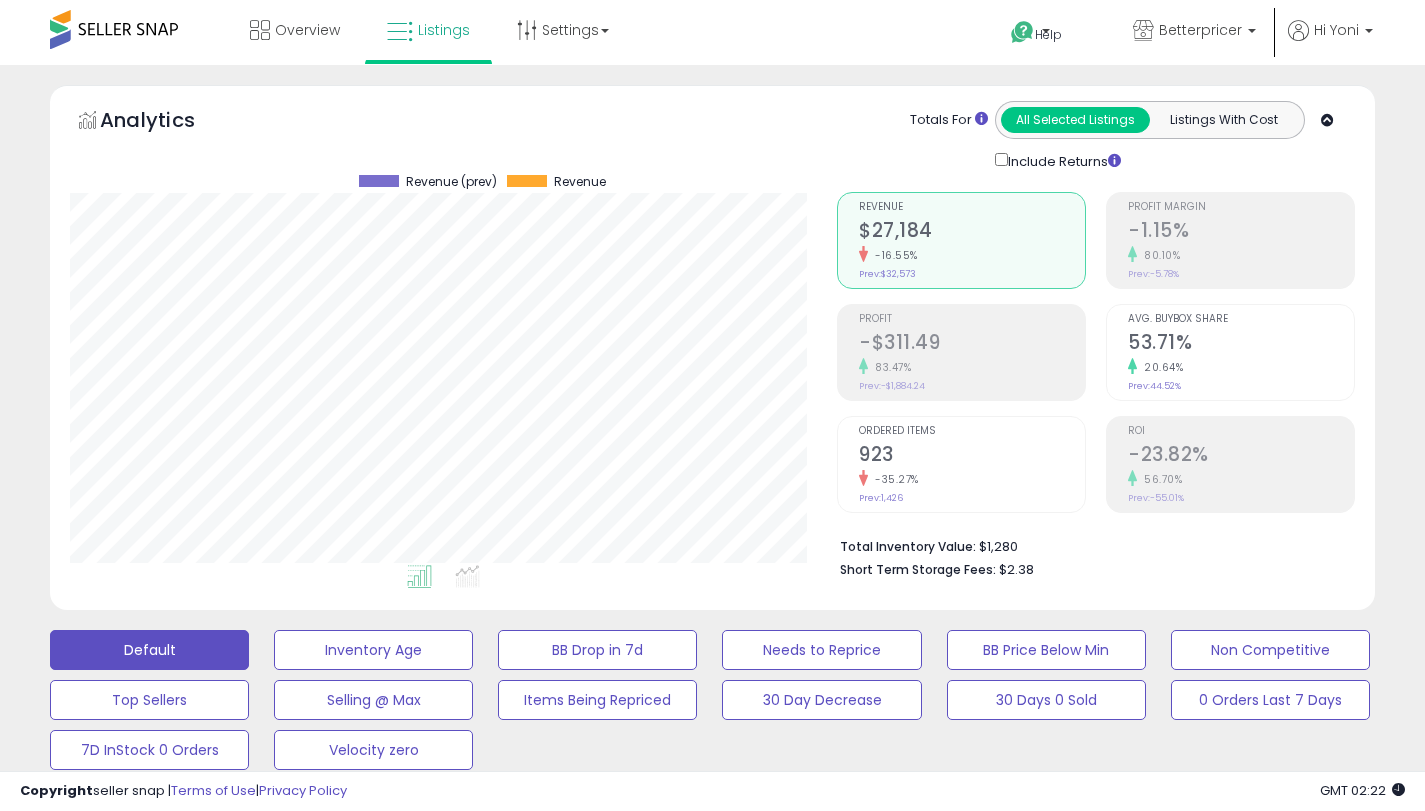 scroll, scrollTop: 999590, scrollLeft: 999233, axis: both 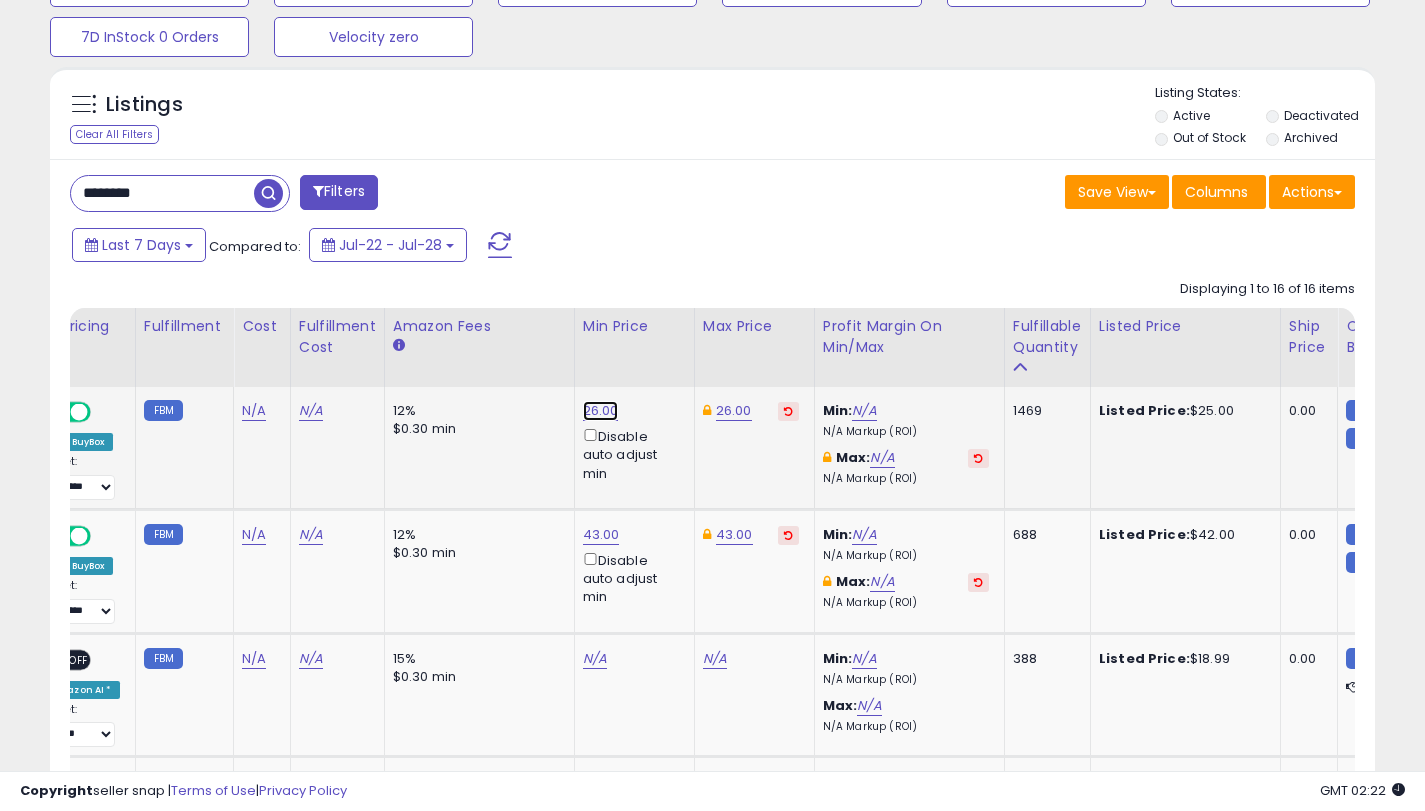 click on "26.00" at bounding box center [601, 411] 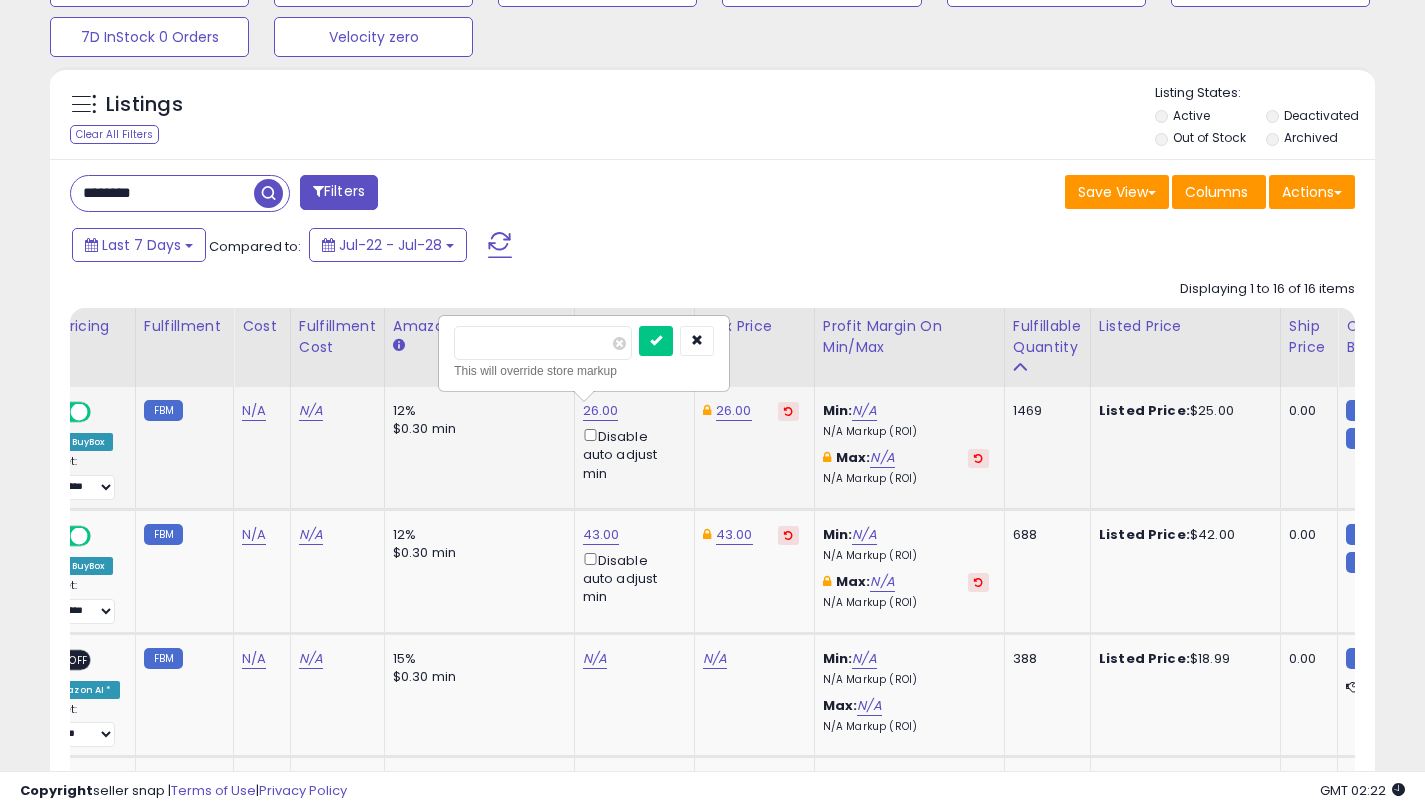 click on "*****" at bounding box center [543, 343] 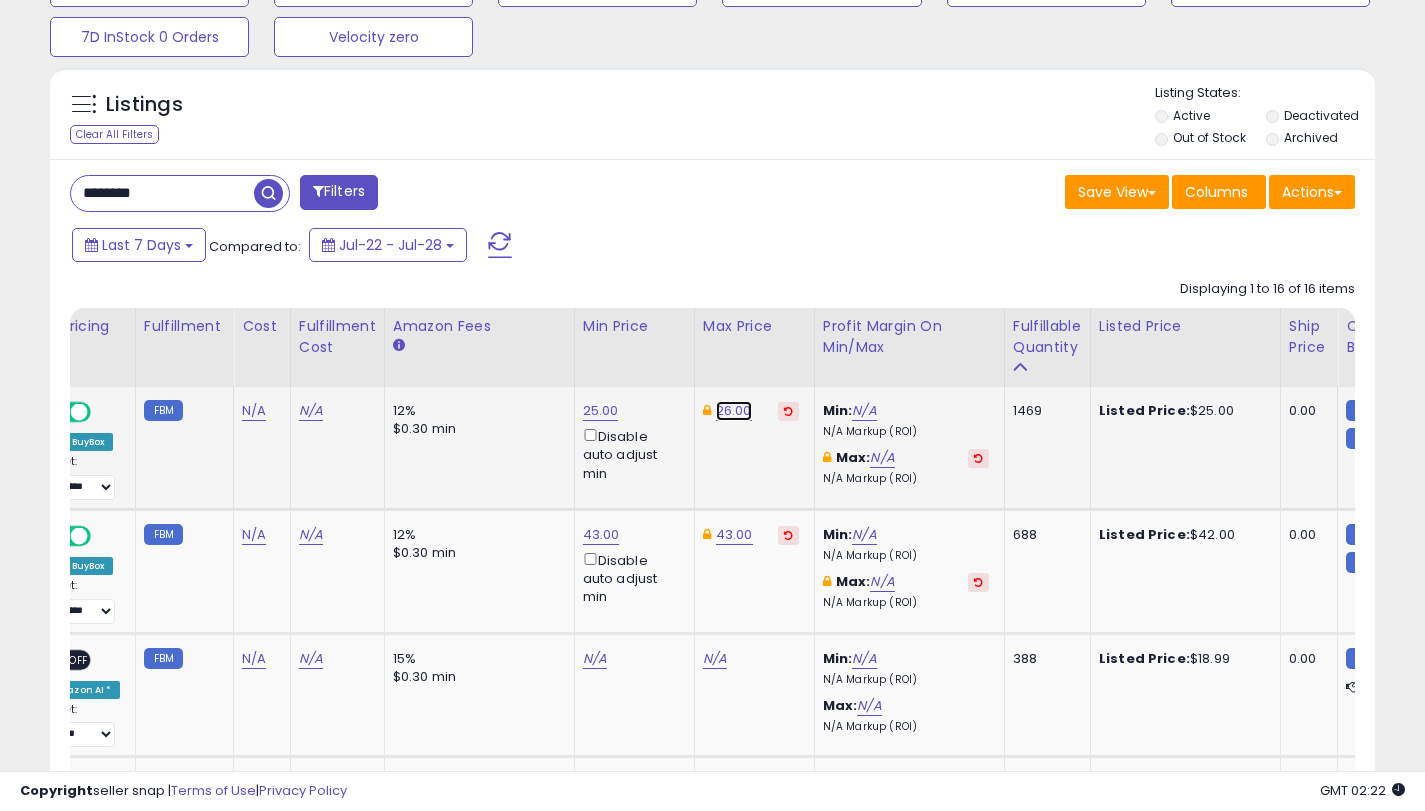 click on "26.00" at bounding box center [734, 411] 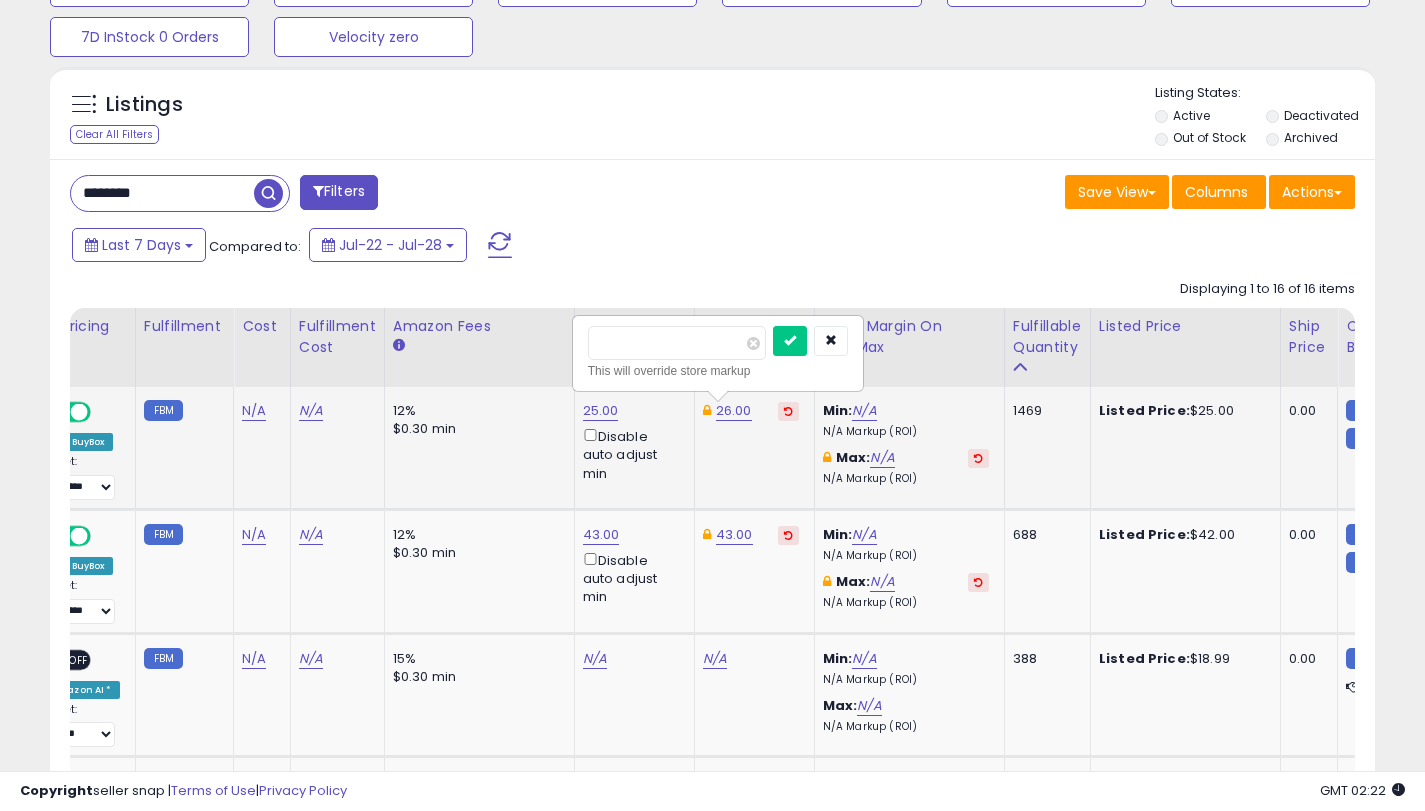click on "*****" at bounding box center [677, 343] 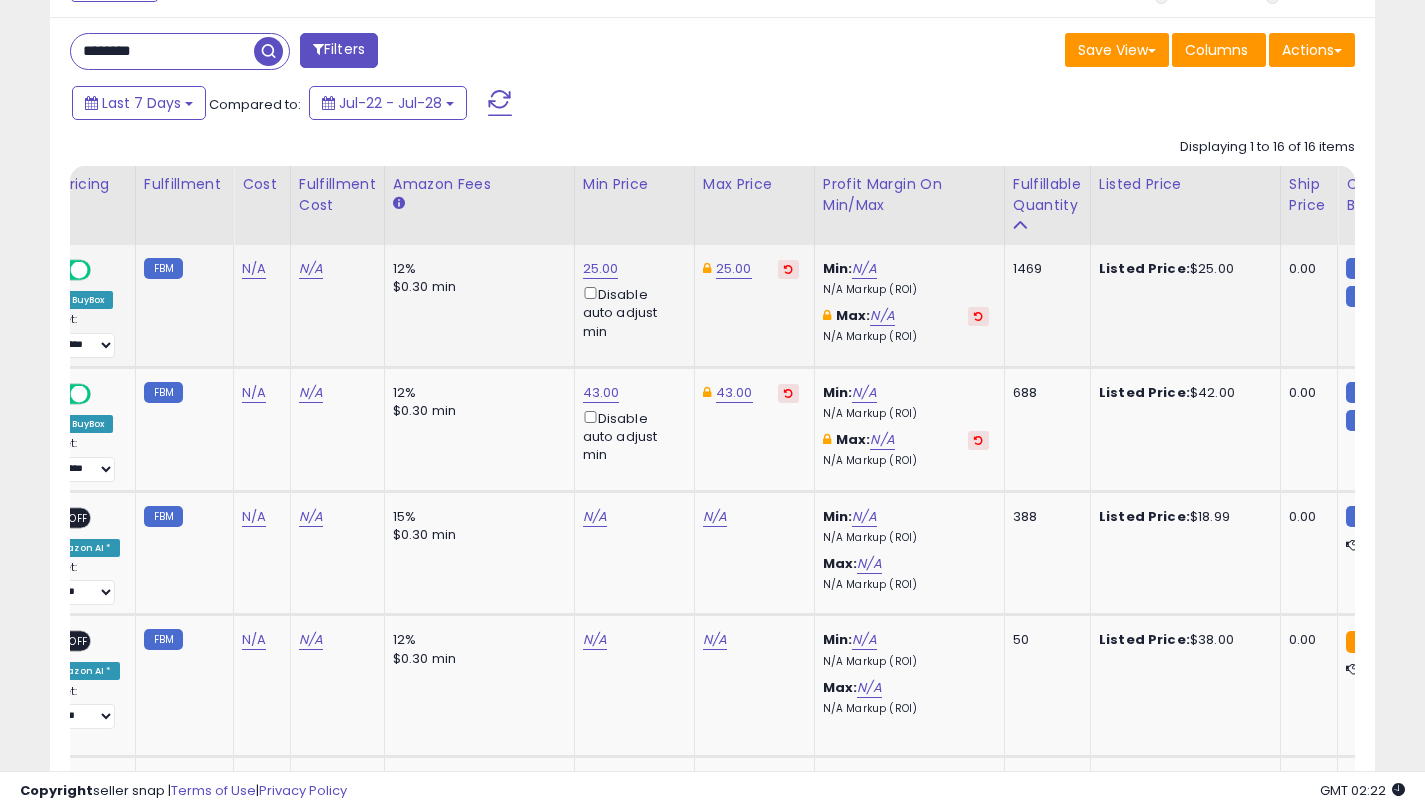 scroll, scrollTop: 861, scrollLeft: 0, axis: vertical 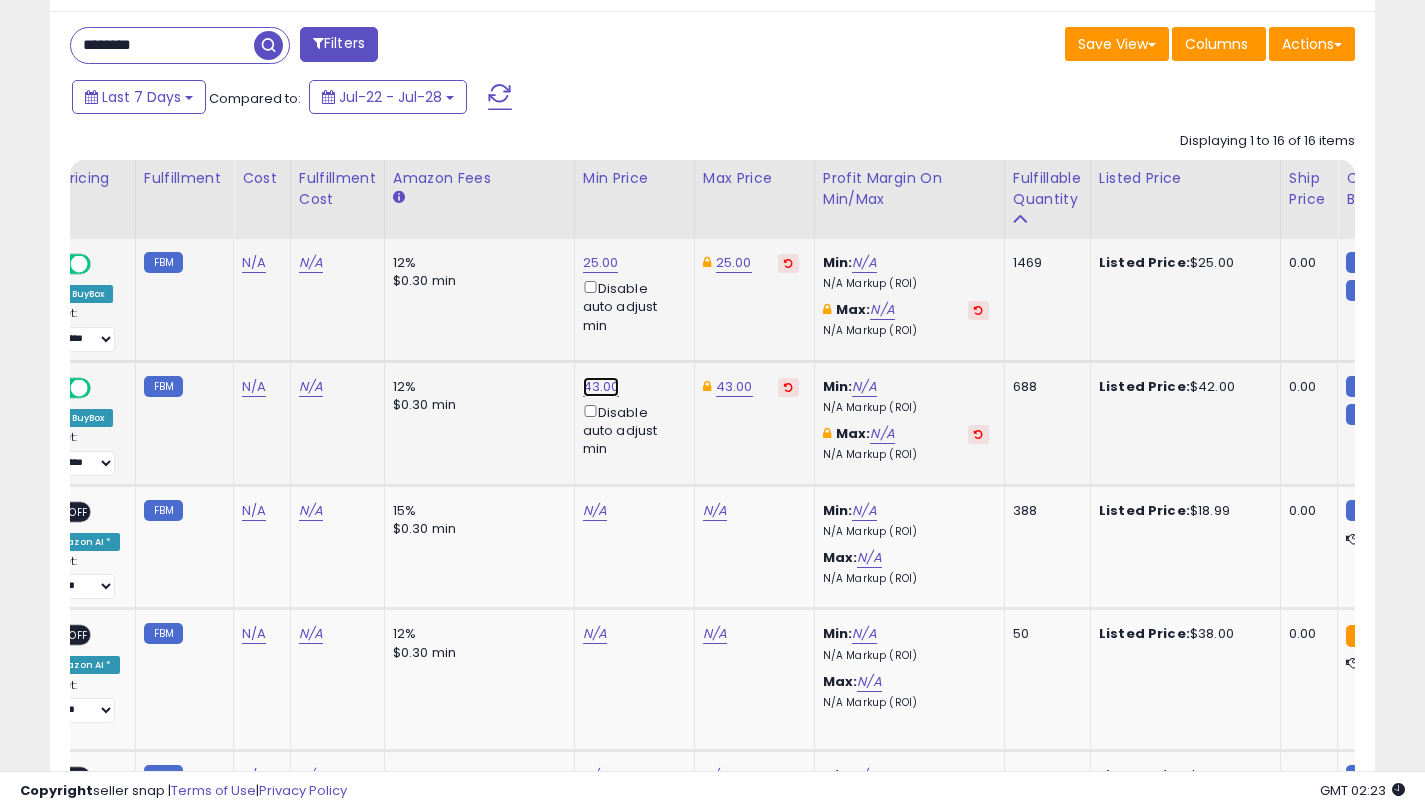 click on "43.00" at bounding box center [601, 263] 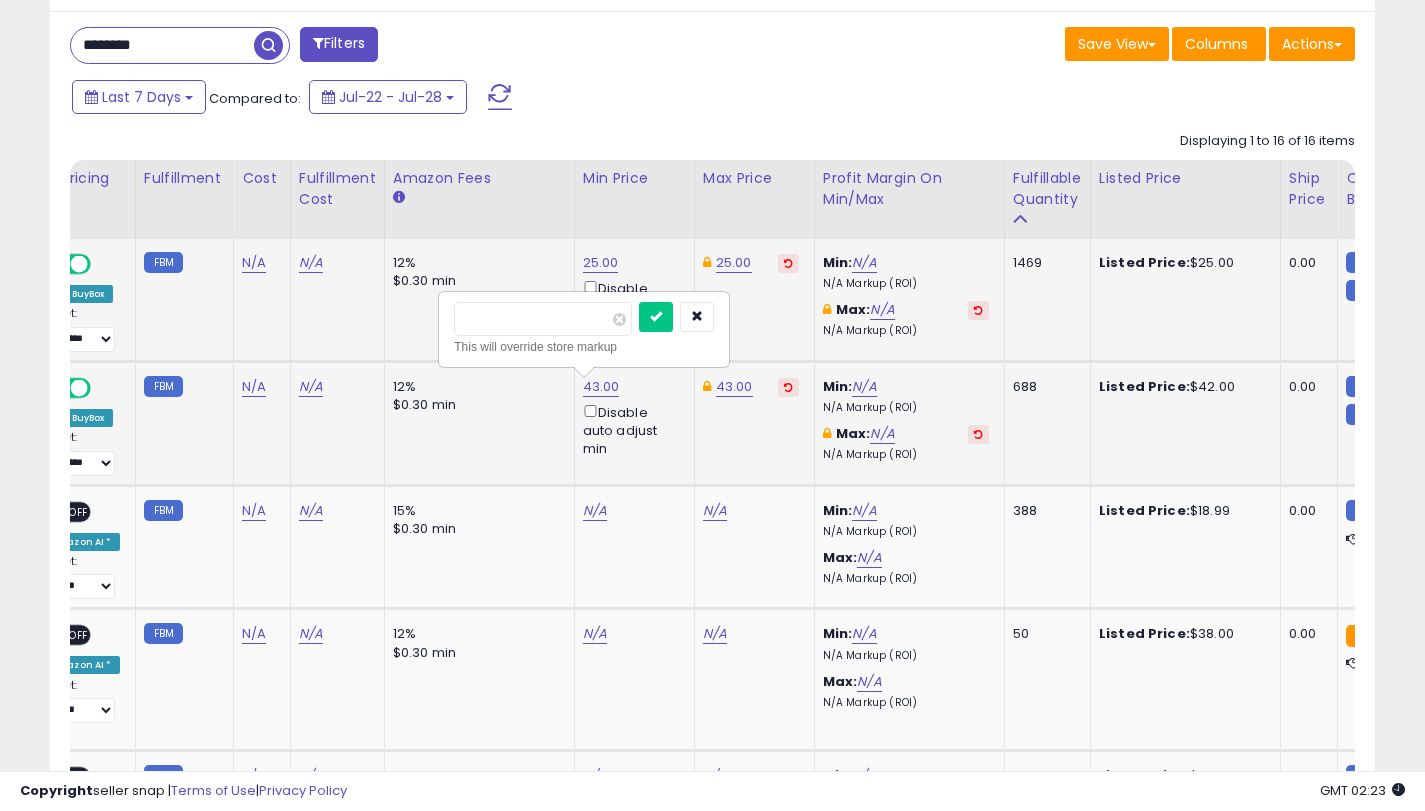 click on "*****" at bounding box center (543, 319) 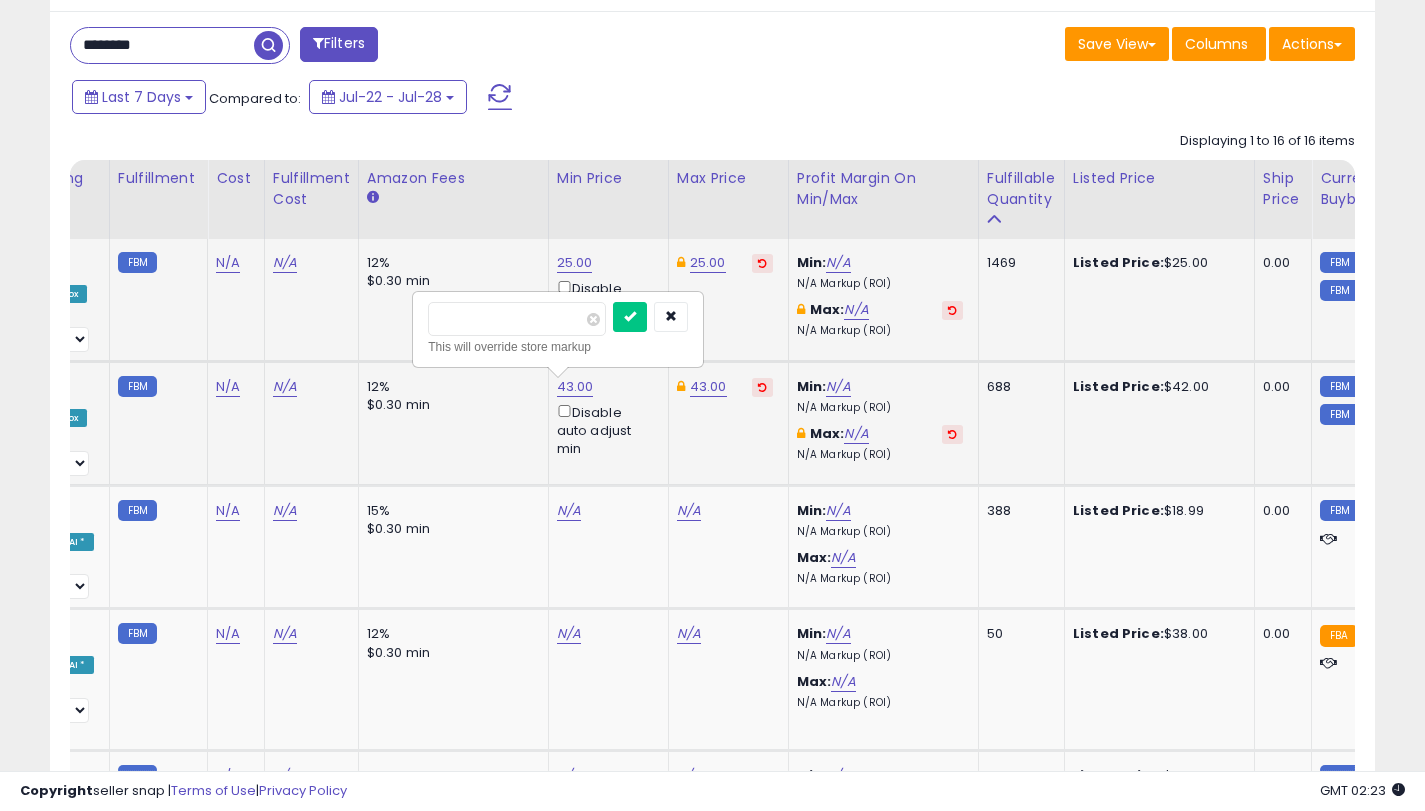 scroll, scrollTop: 0, scrollLeft: 462, axis: horizontal 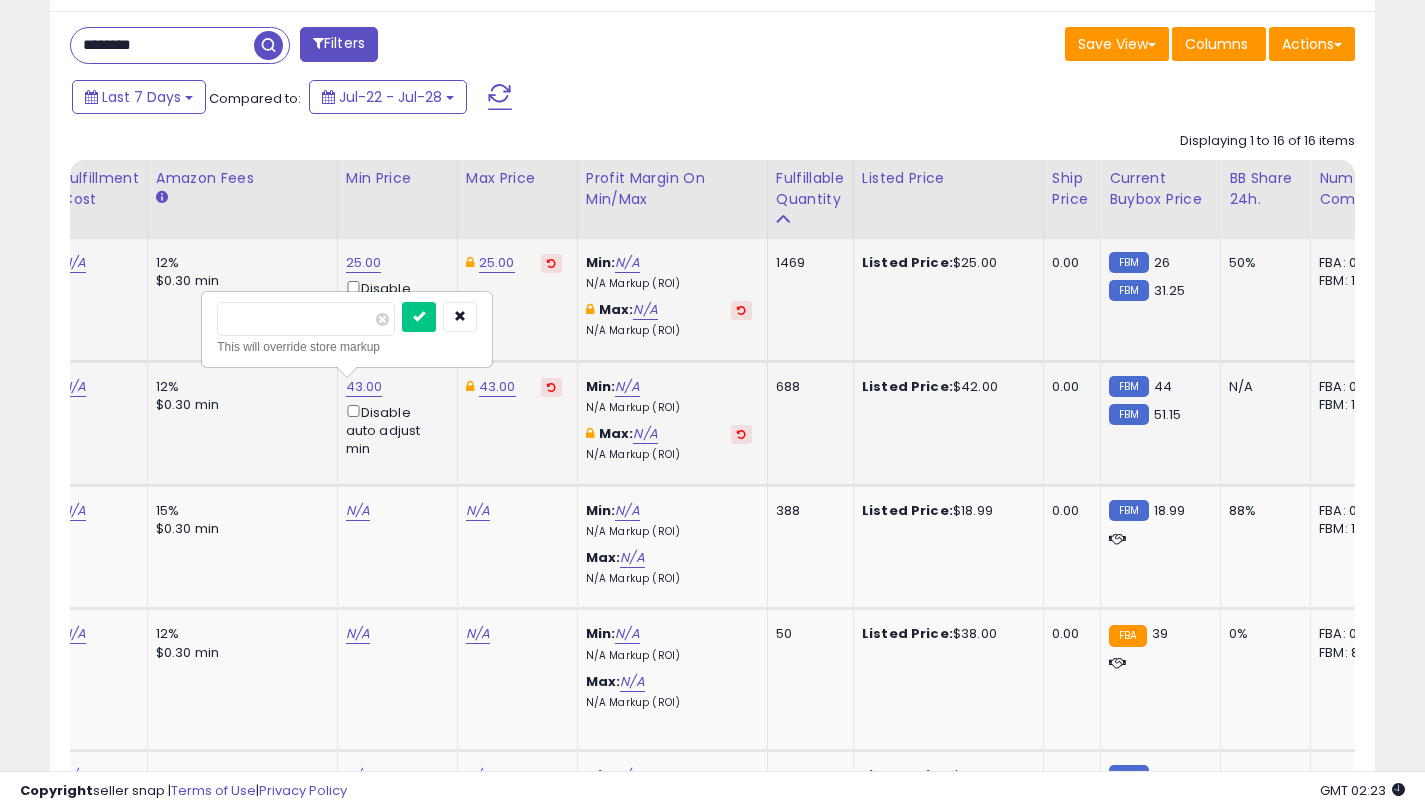 type on "**" 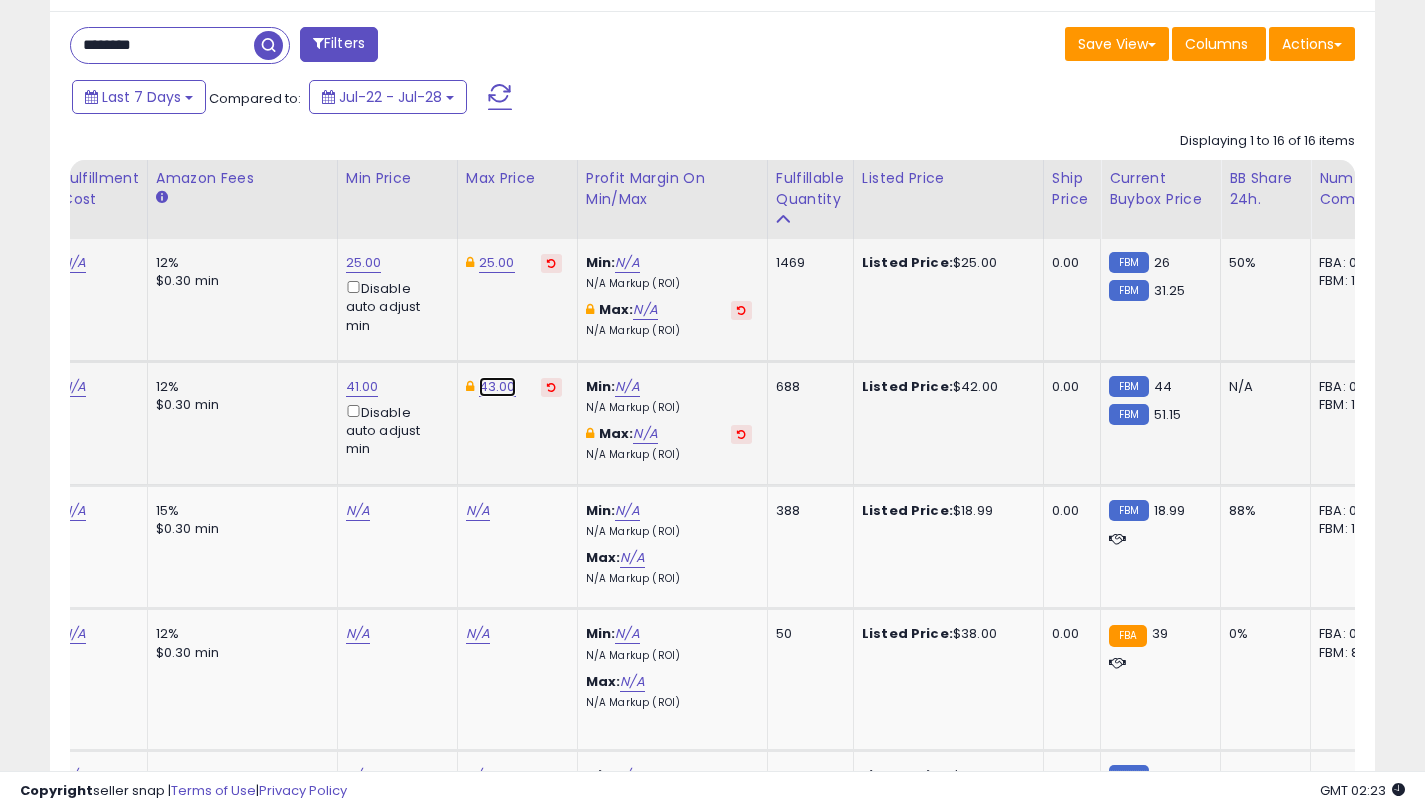click on "43.00" at bounding box center [497, 263] 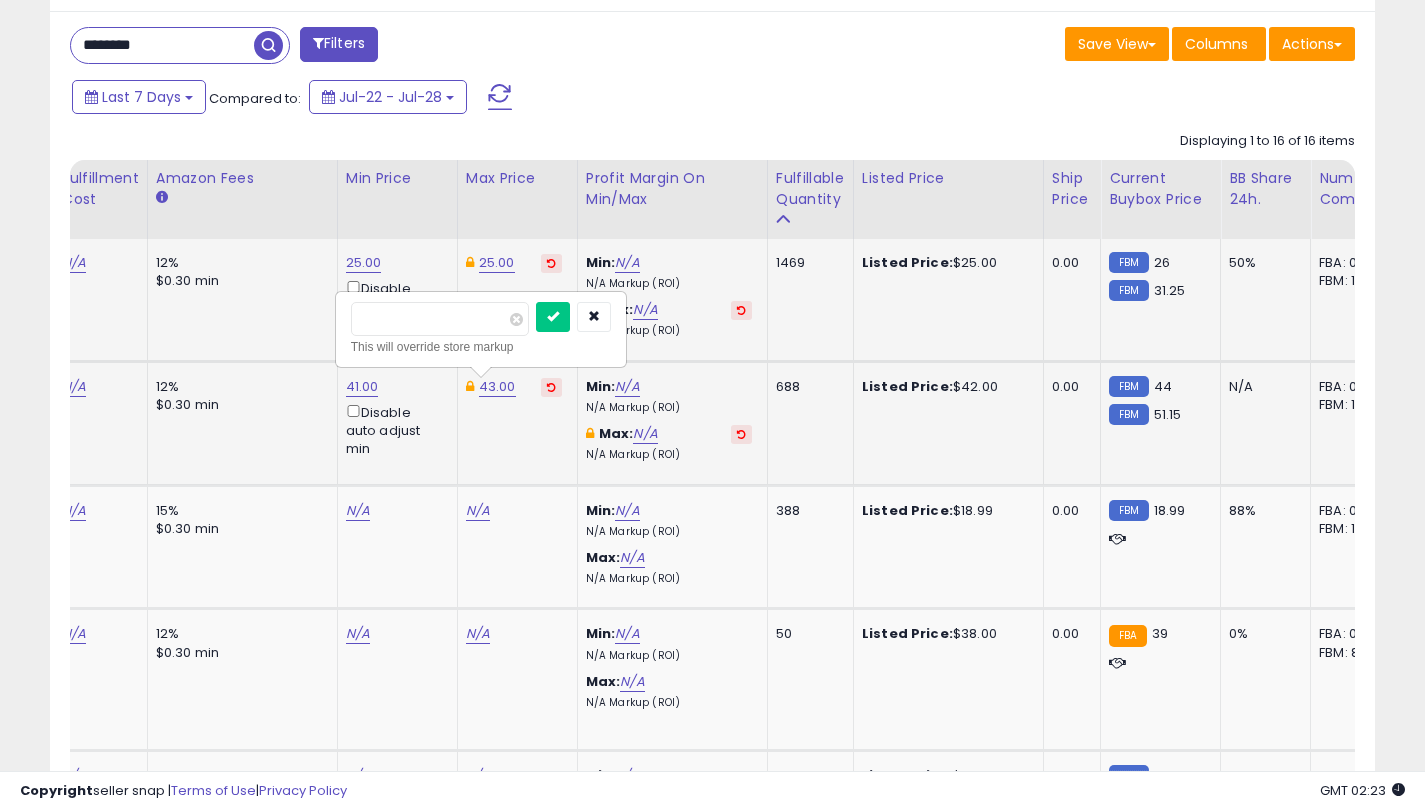 click on "*****" at bounding box center [440, 319] 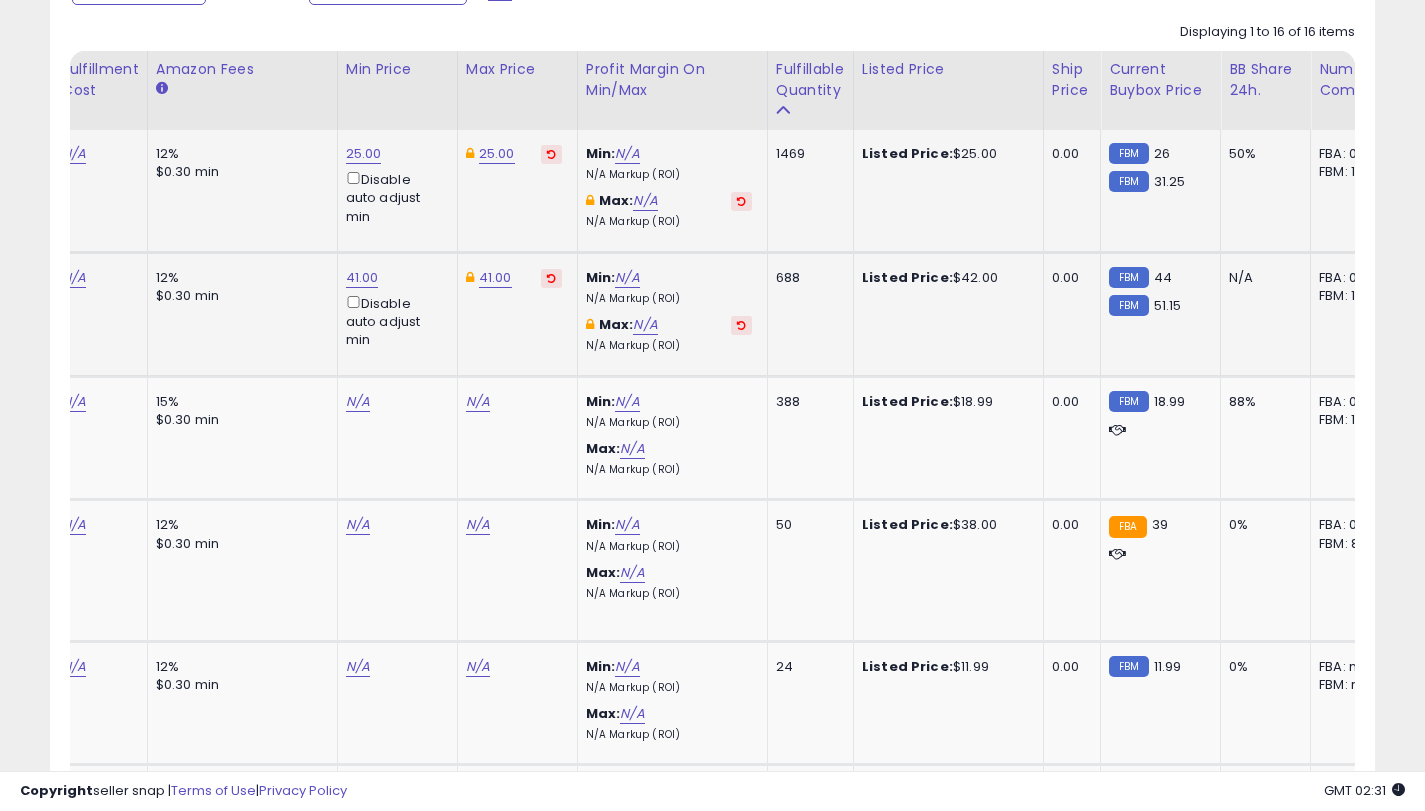 scroll, scrollTop: 975, scrollLeft: 0, axis: vertical 